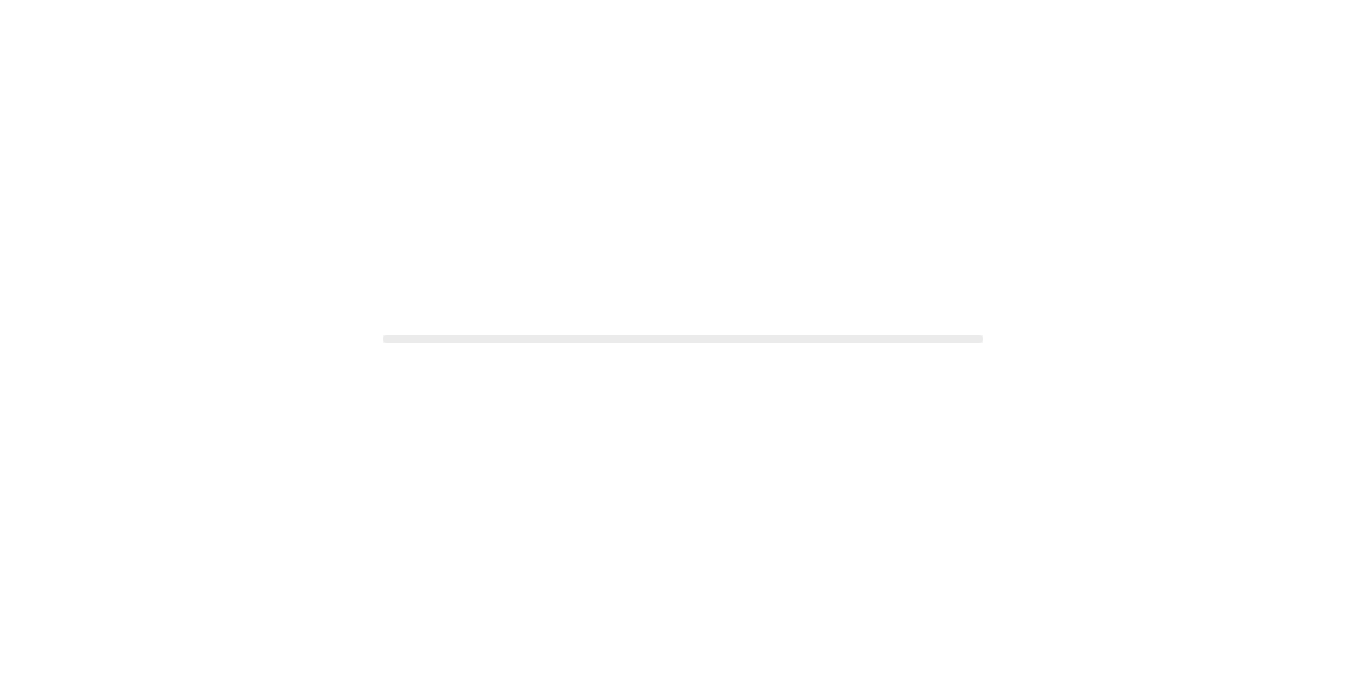 scroll, scrollTop: 0, scrollLeft: 0, axis: both 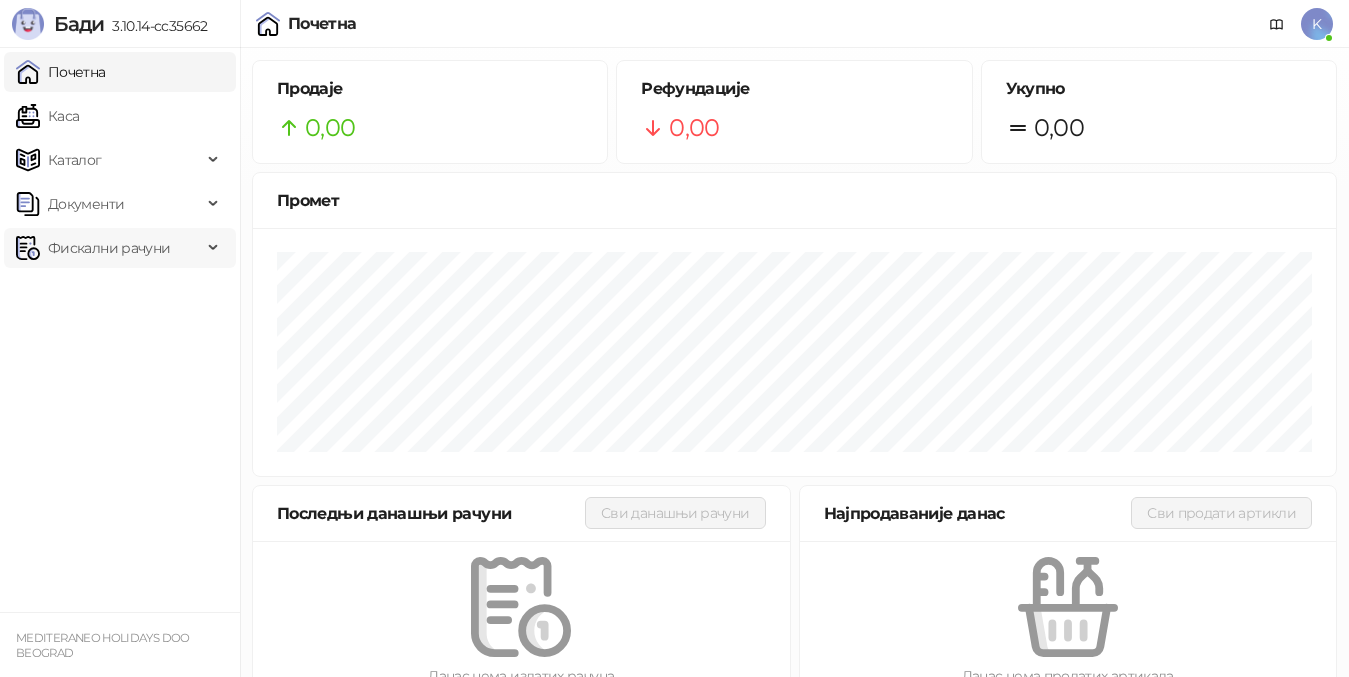 click on "Фискални рачуни" at bounding box center [109, 248] 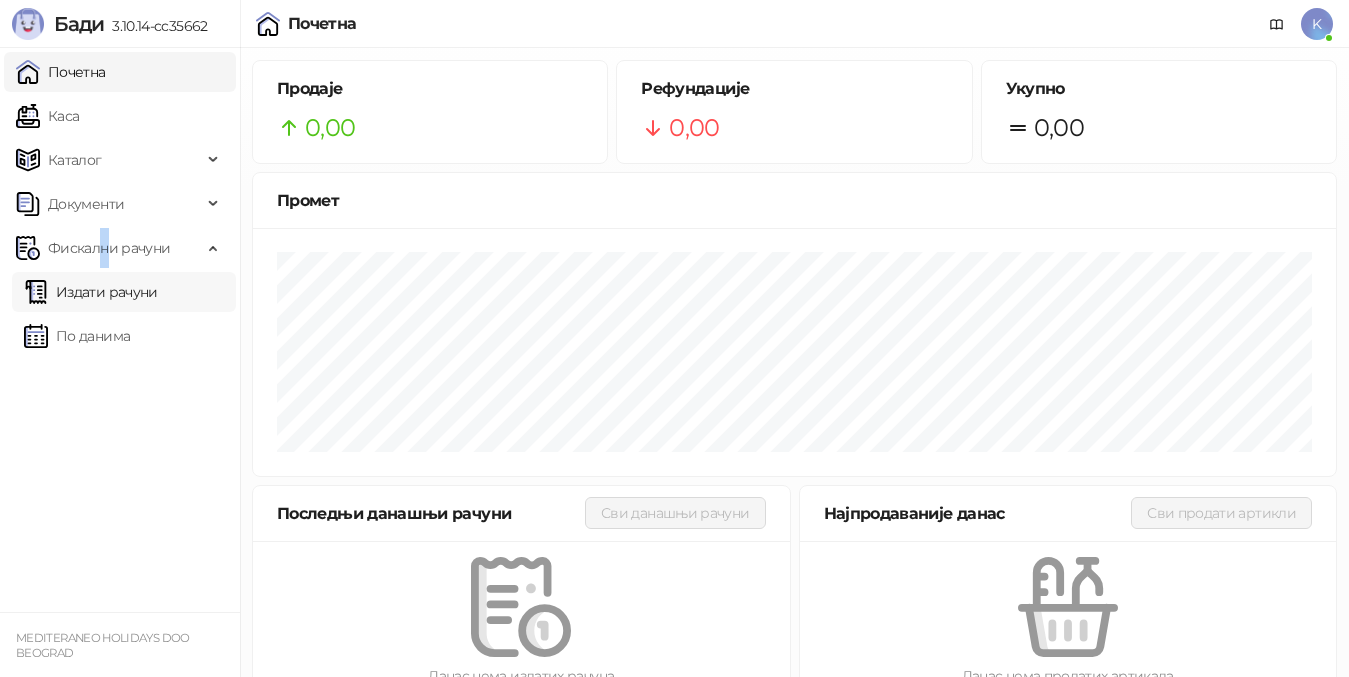click on "Издати рачуни" at bounding box center (91, 292) 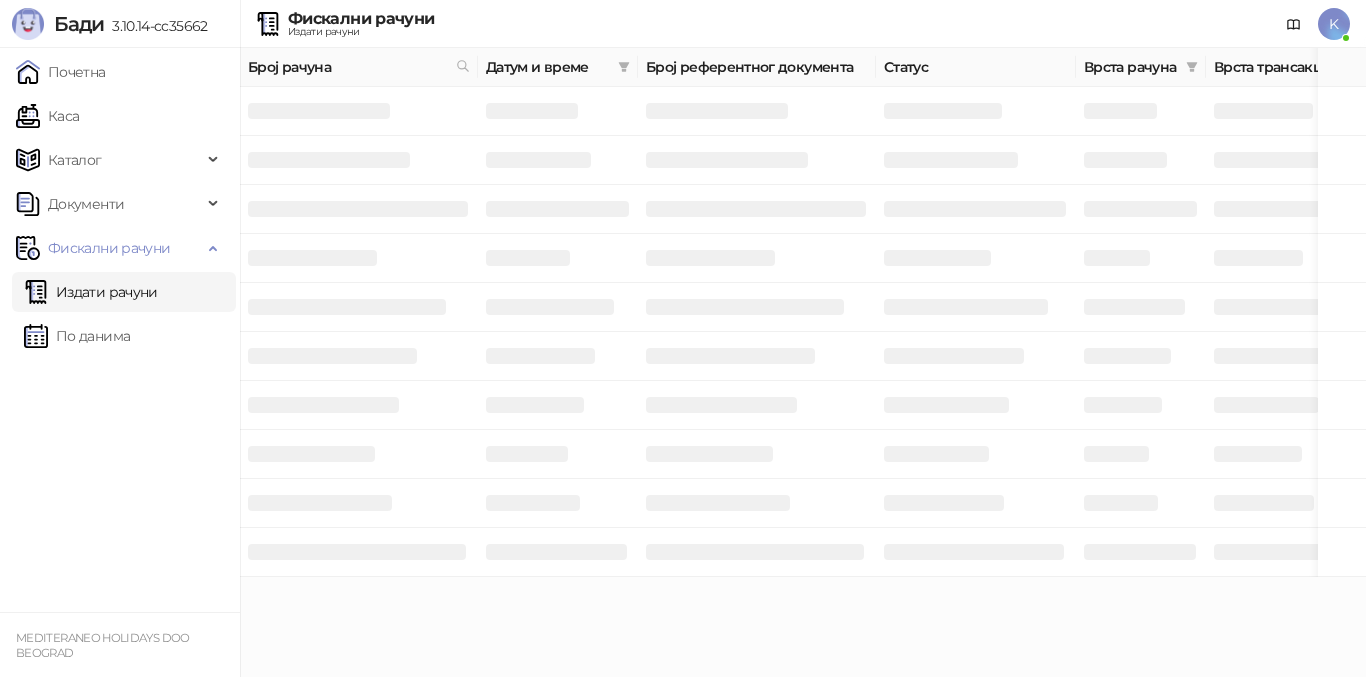 click 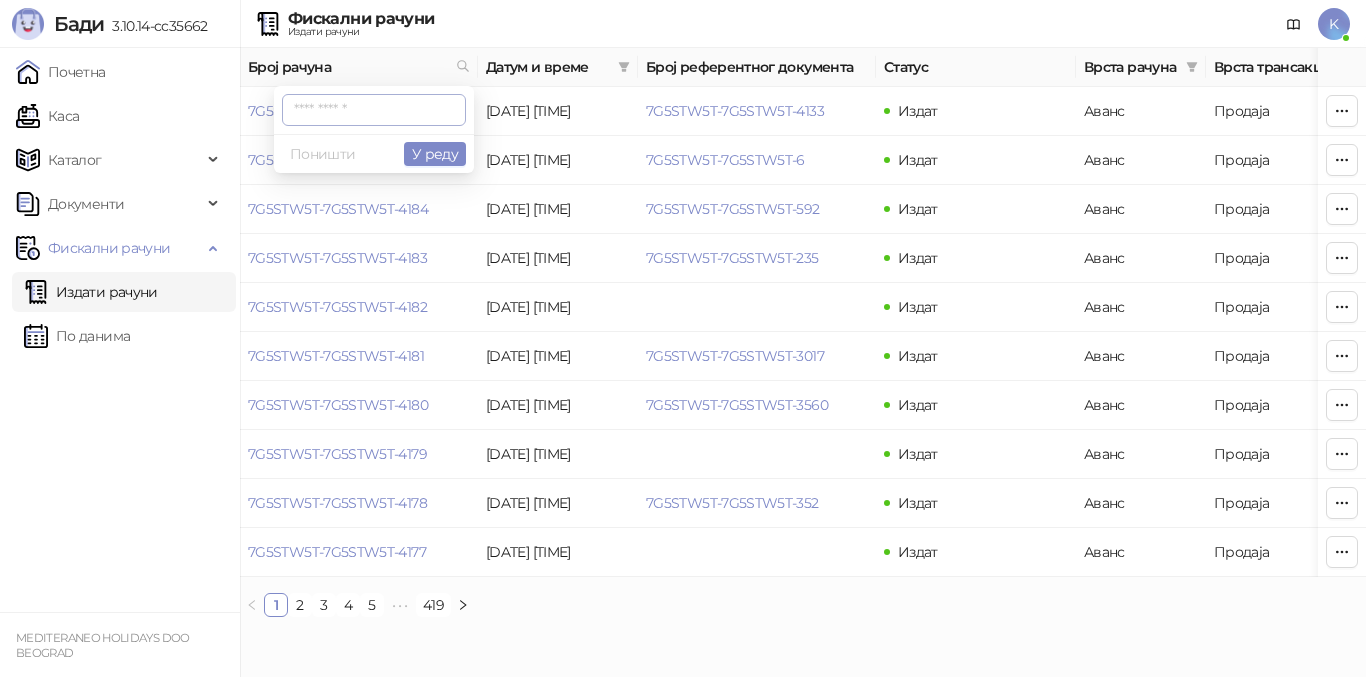 type on "**********" 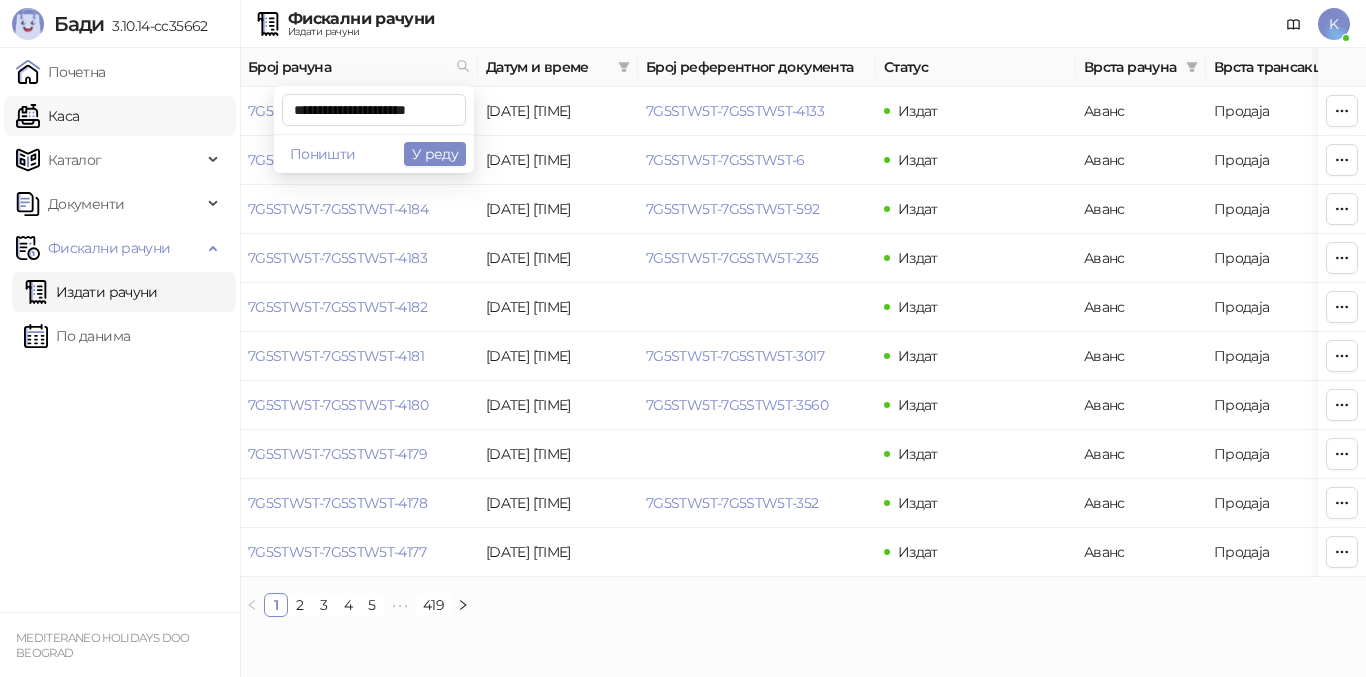 drag, startPoint x: 452, startPoint y: 108, endPoint x: 183, endPoint y: 98, distance: 269.18582 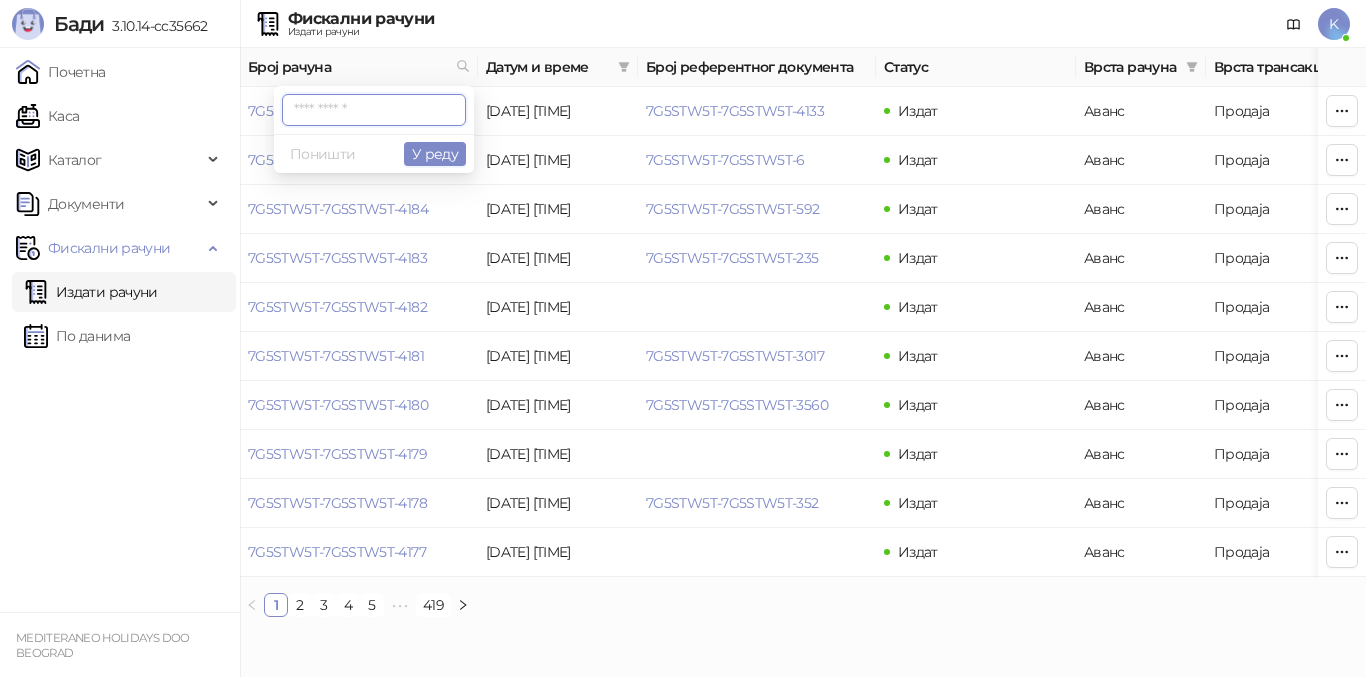 click at bounding box center [374, 110] 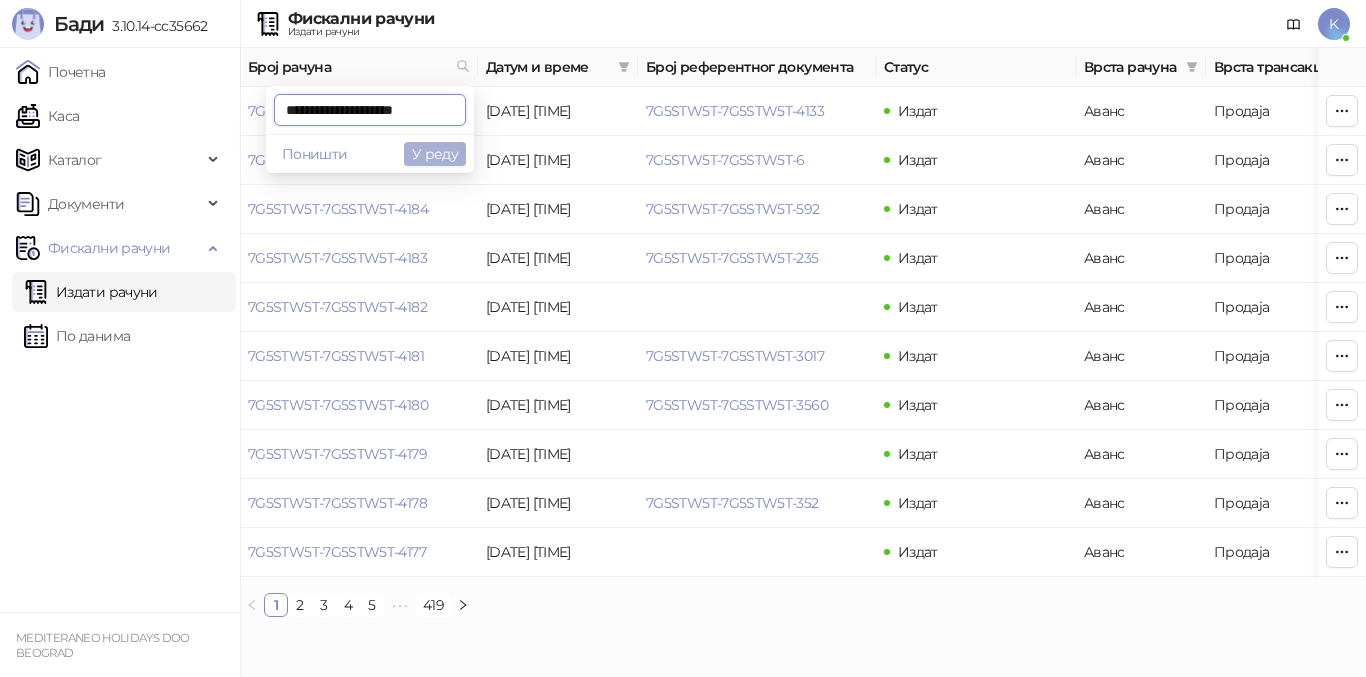type on "**********" 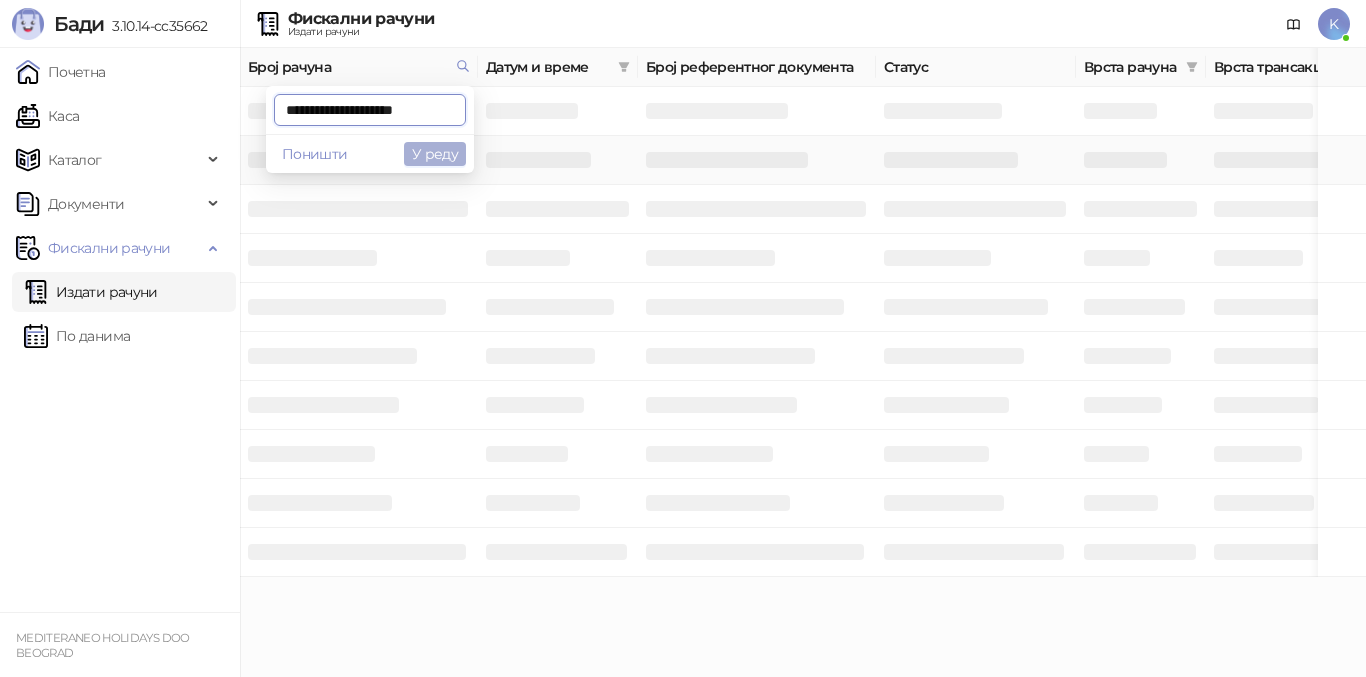 scroll, scrollTop: 0, scrollLeft: 3, axis: horizontal 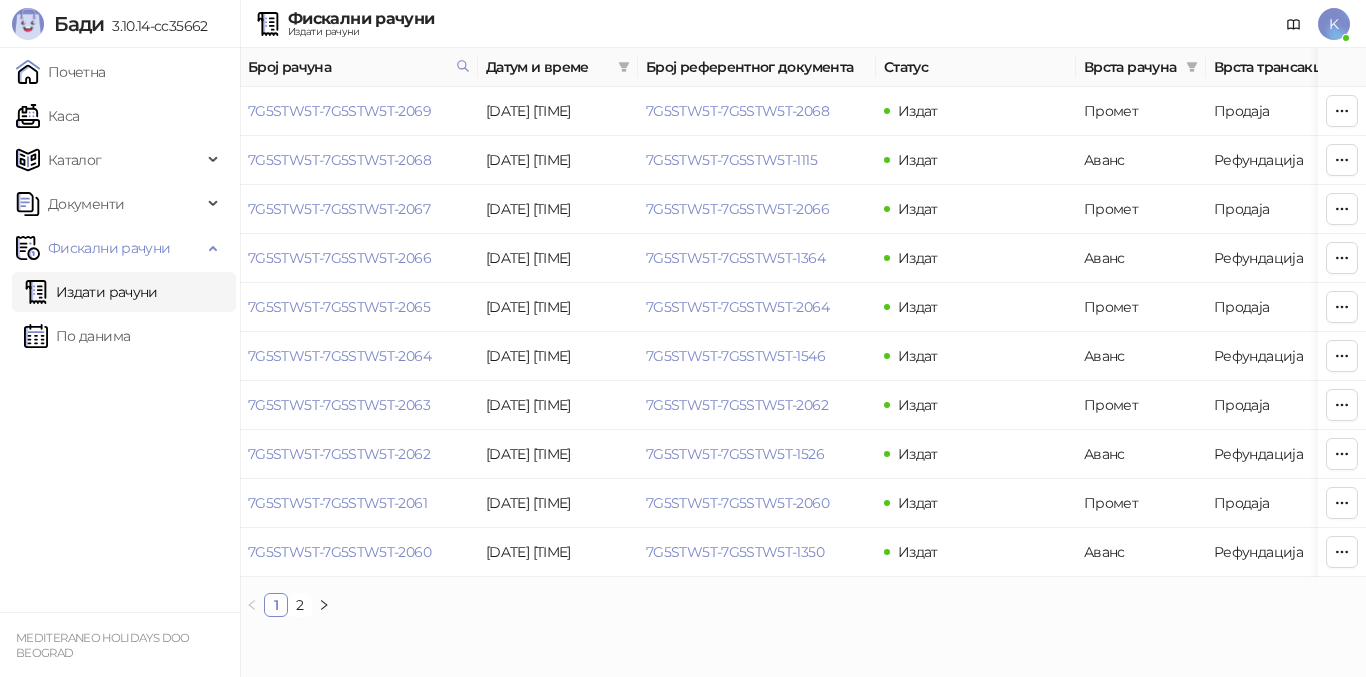 click on "2" at bounding box center [300, 605] 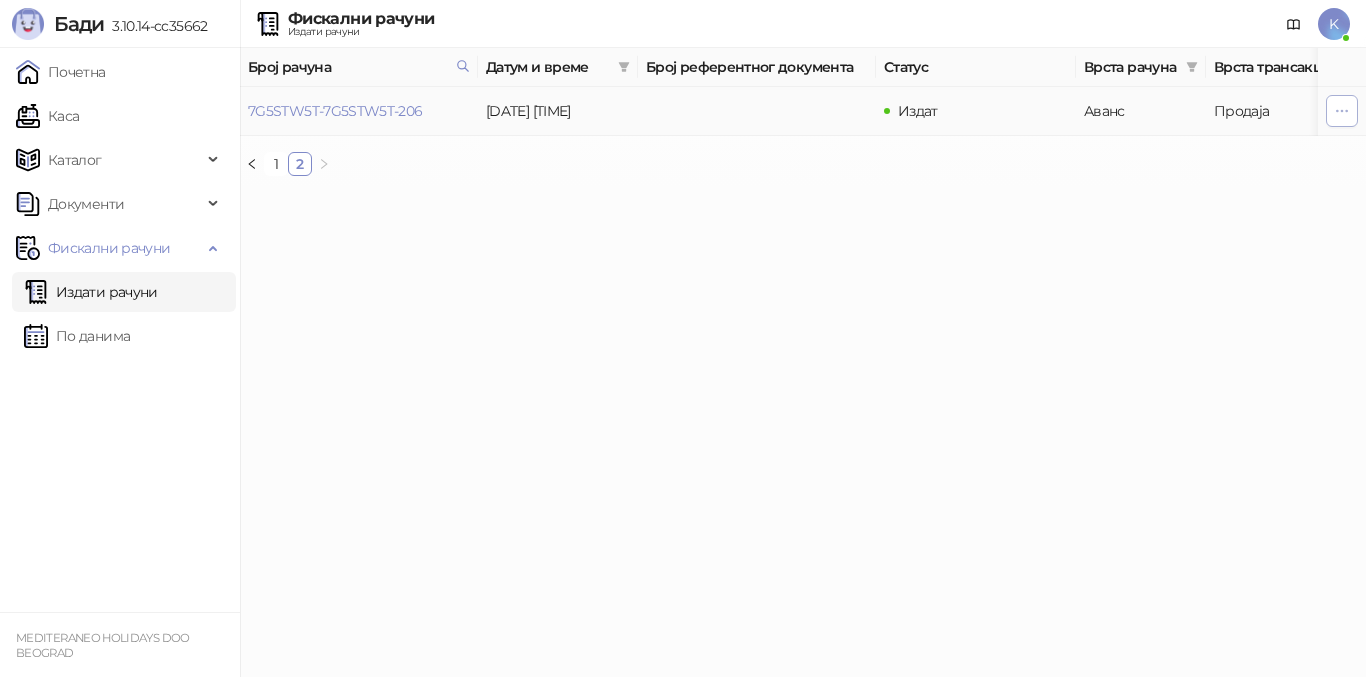 click at bounding box center [1342, 111] 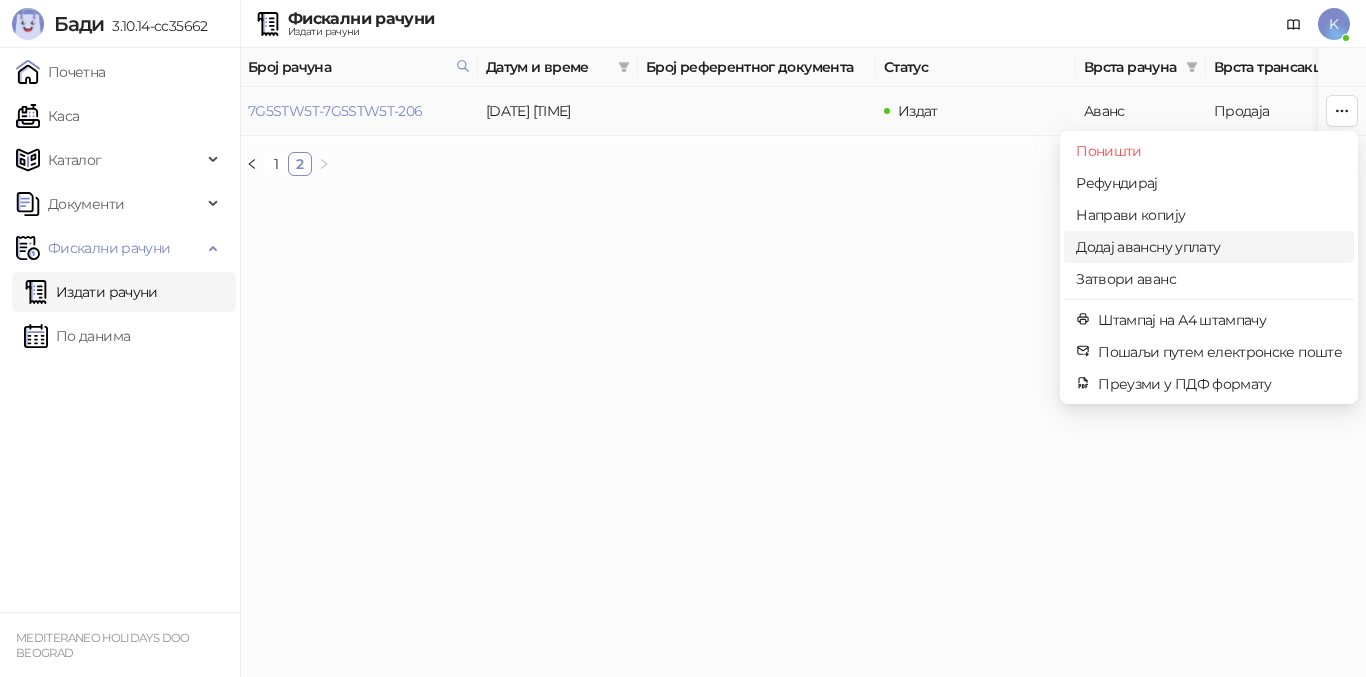 click on "Додај авансну уплату" at bounding box center (1209, 247) 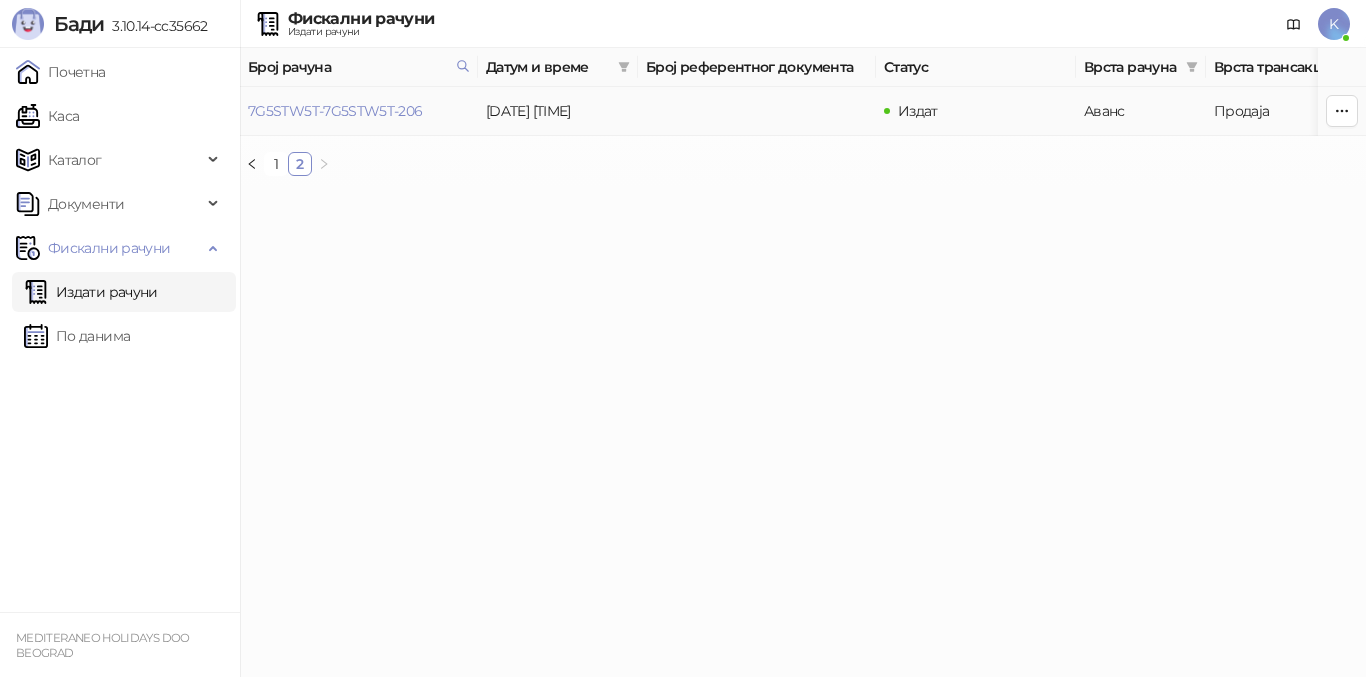 type on "**********" 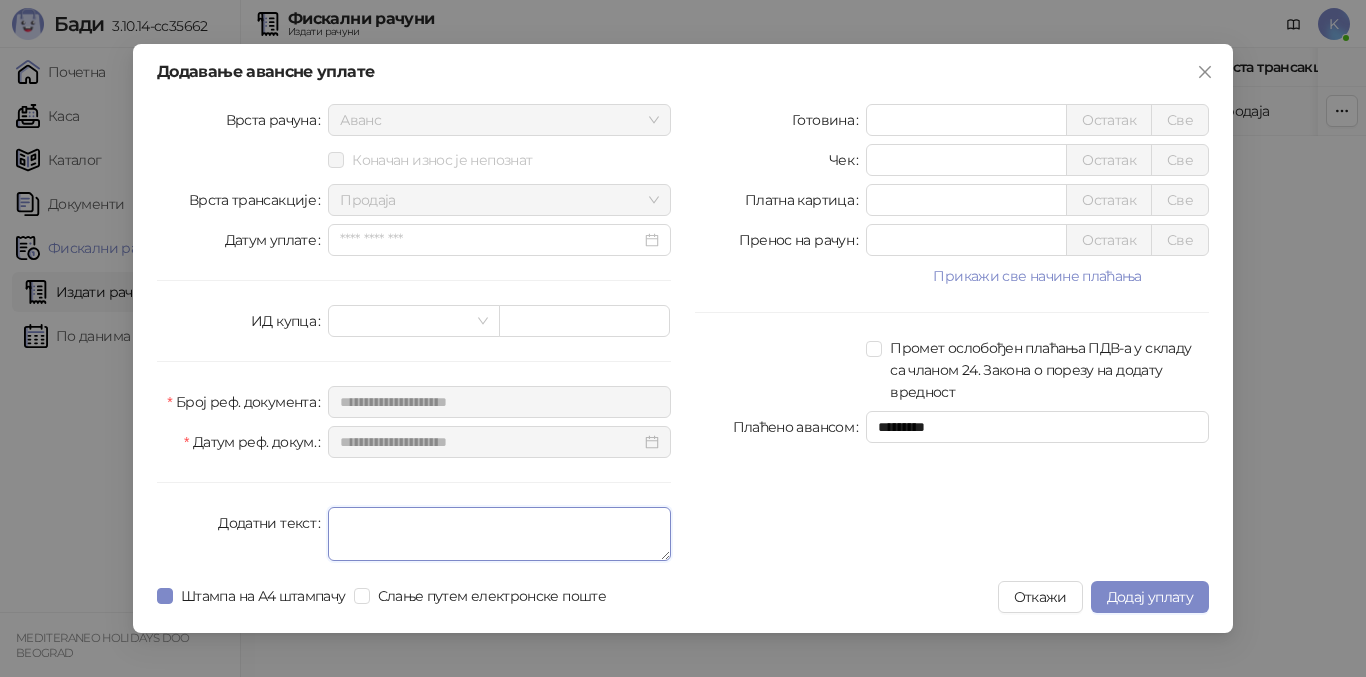 click on "Додатни текст" at bounding box center (499, 534) 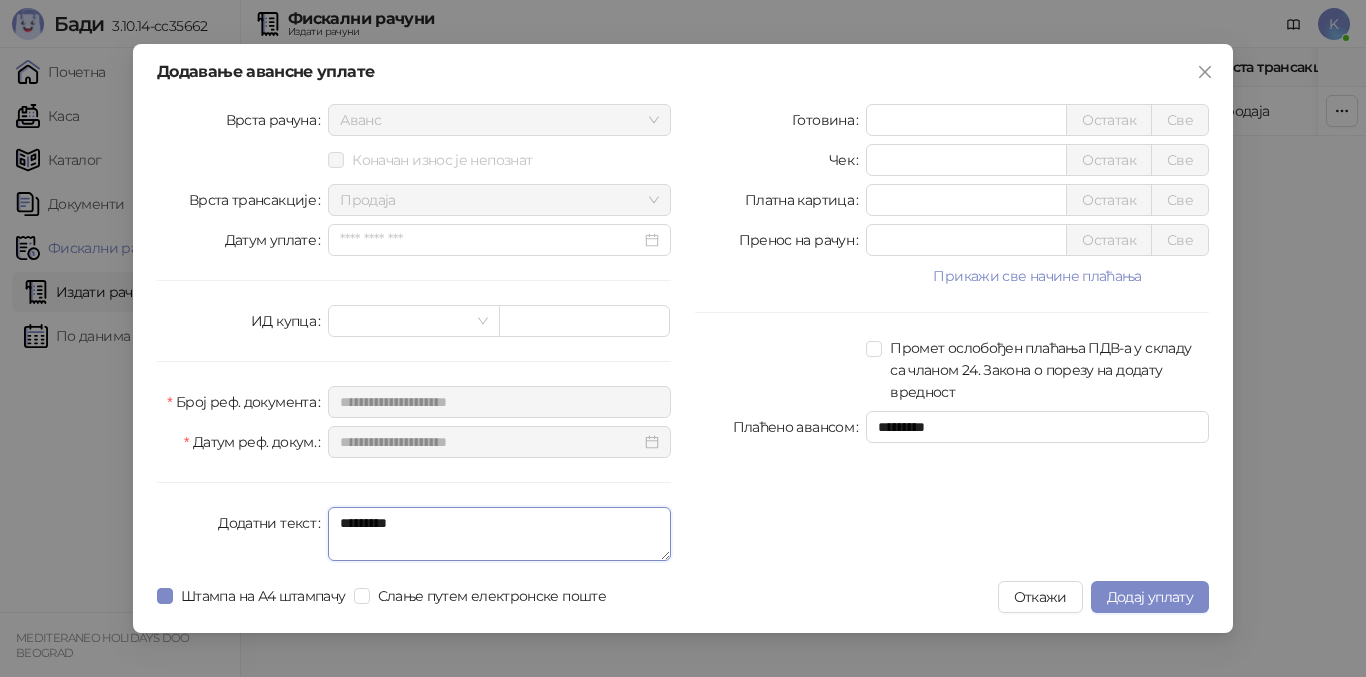type on "*********" 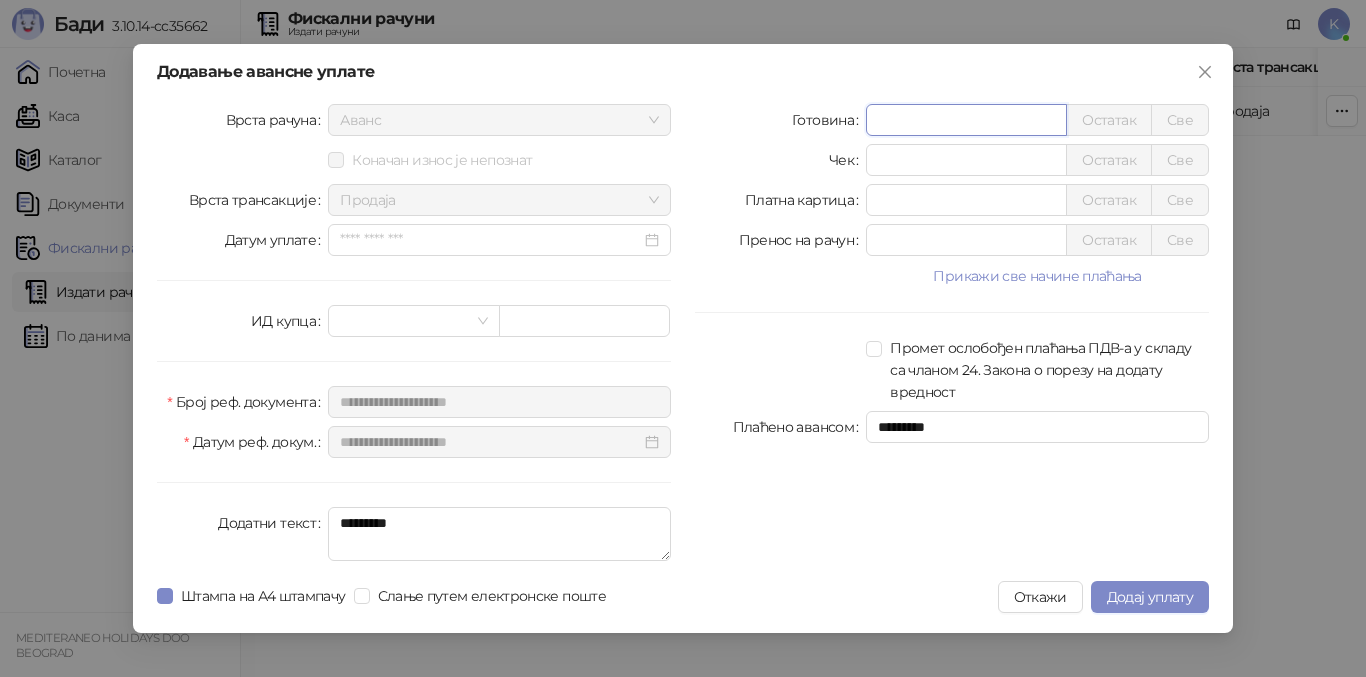 click on "*" at bounding box center (966, 120) 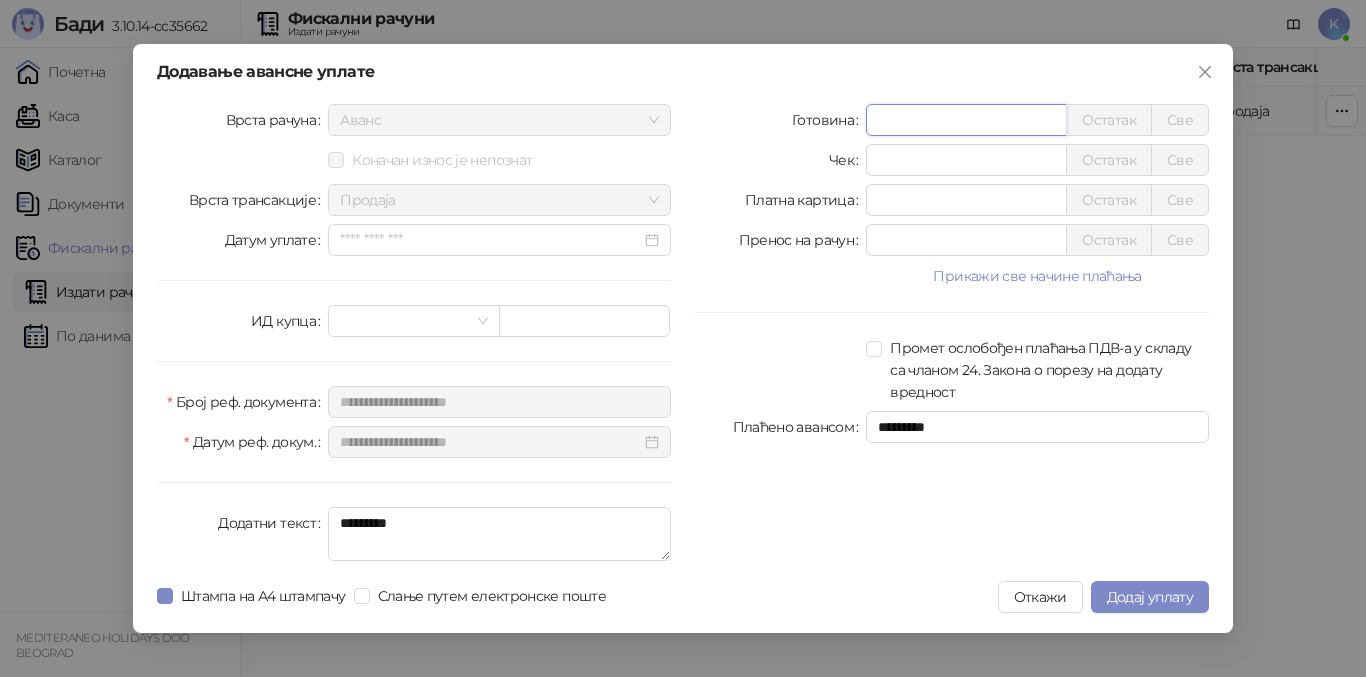 drag, startPoint x: 933, startPoint y: 124, endPoint x: 834, endPoint y: 116, distance: 99.32271 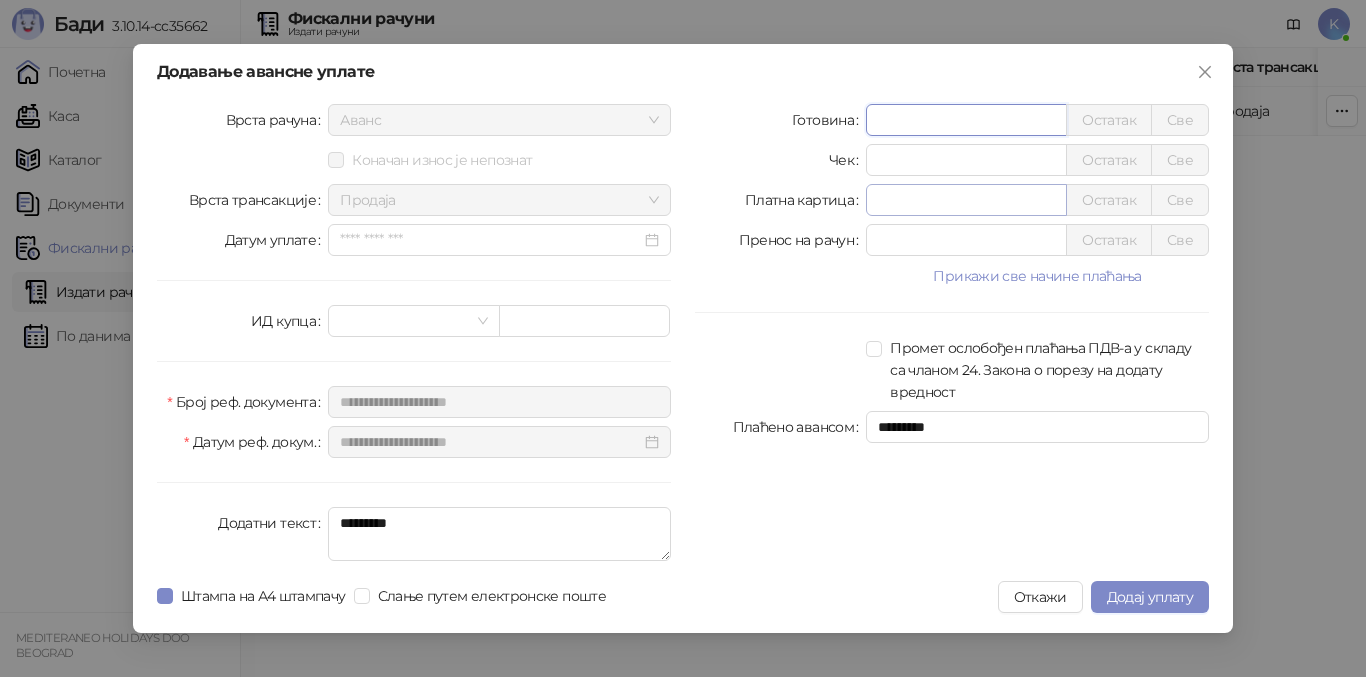 type on "******" 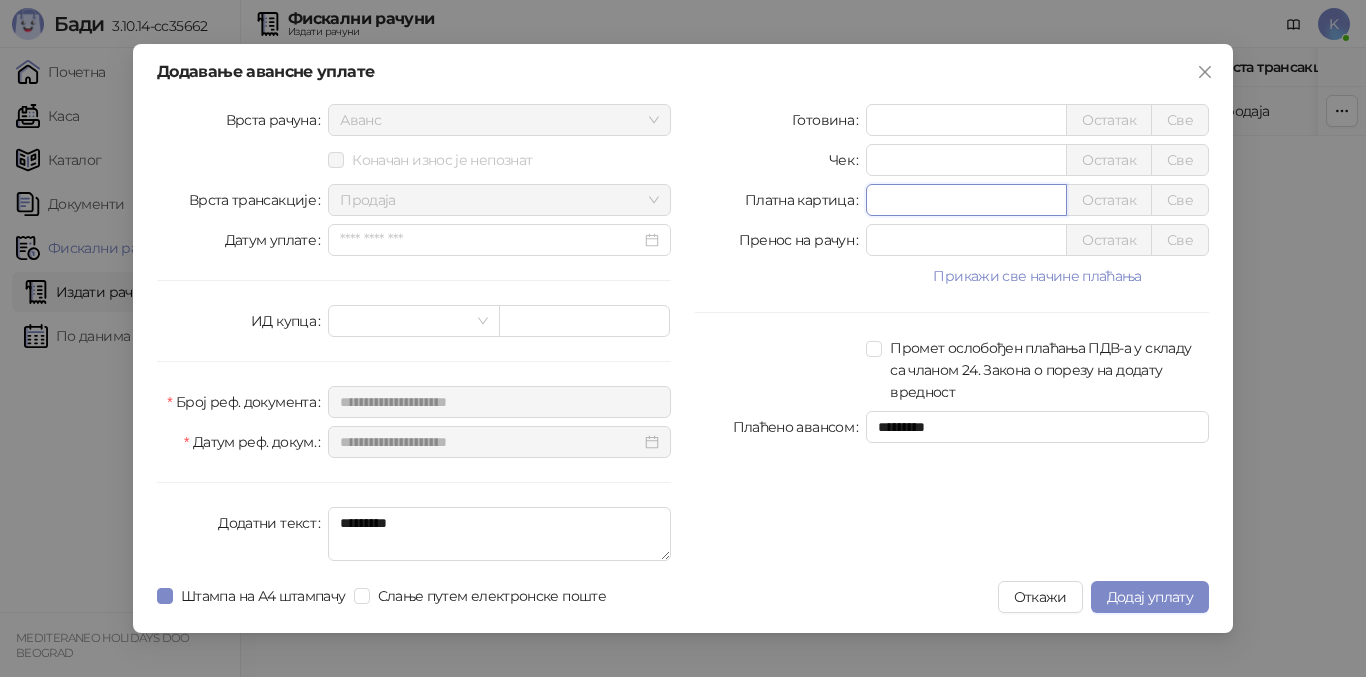 click on "*" at bounding box center [966, 200] 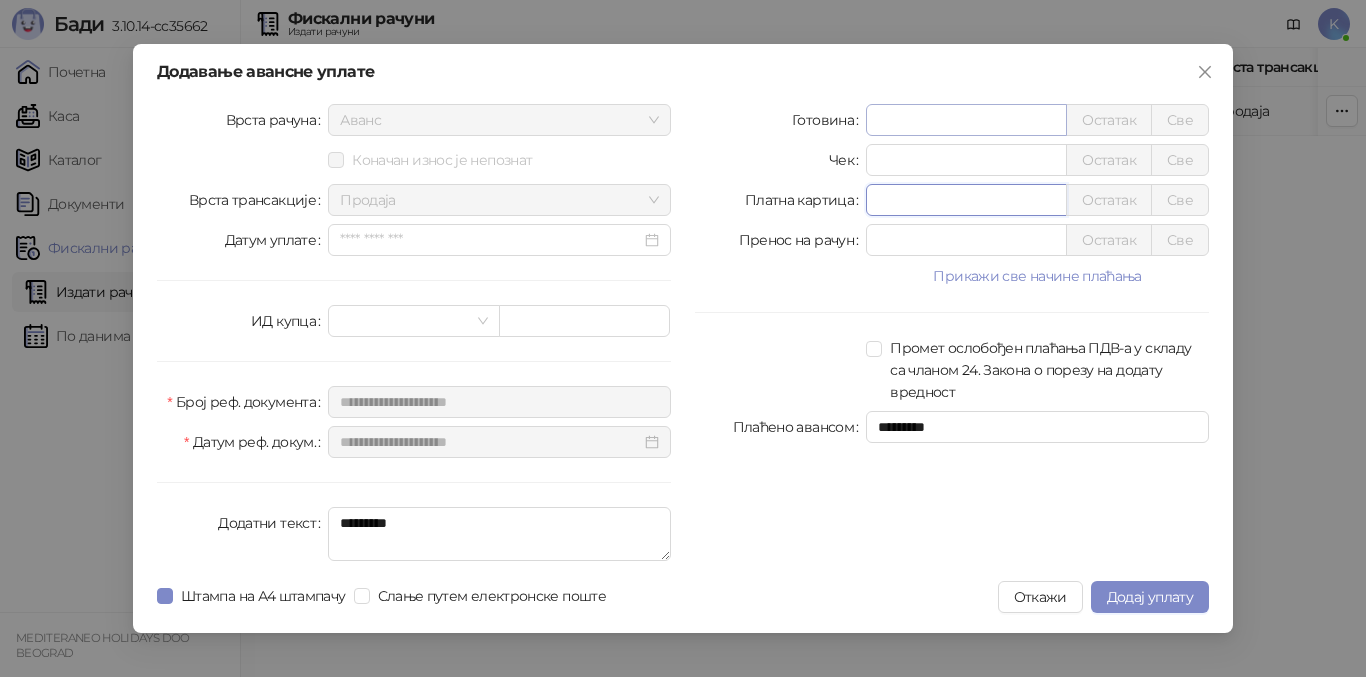 type on "******" 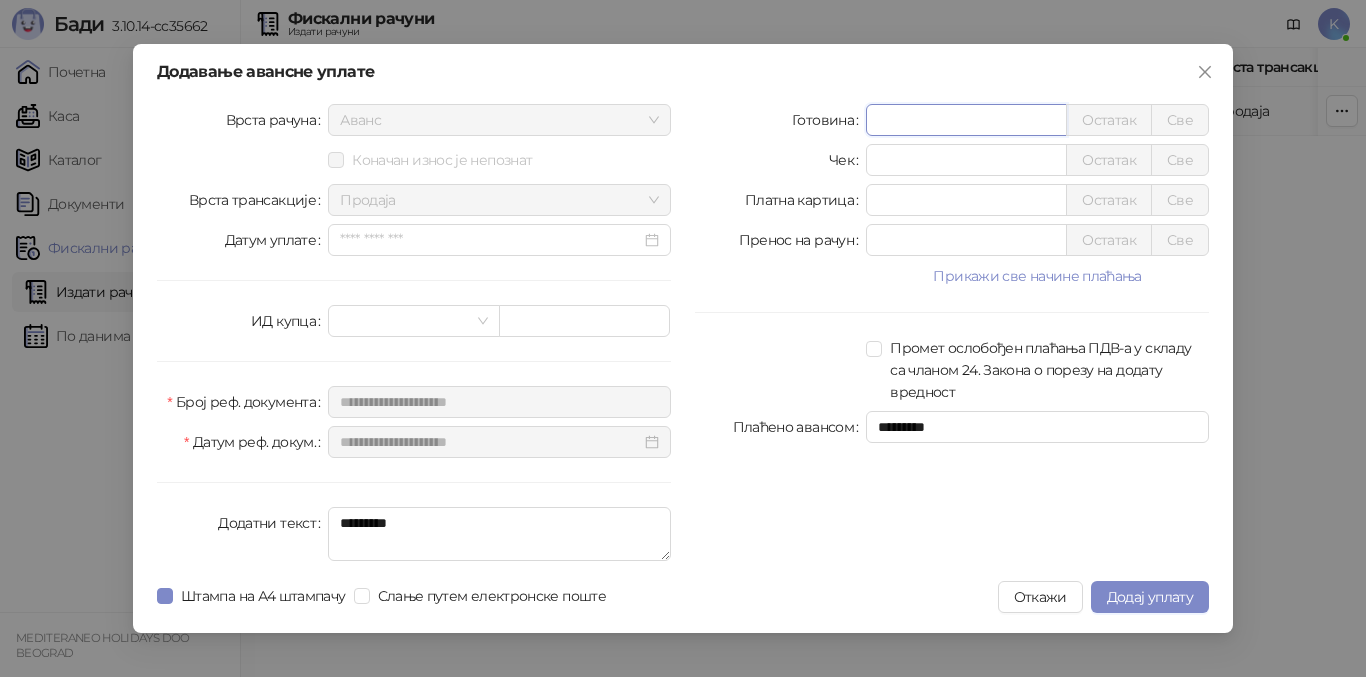 drag, startPoint x: 935, startPoint y: 122, endPoint x: 814, endPoint y: 122, distance: 121 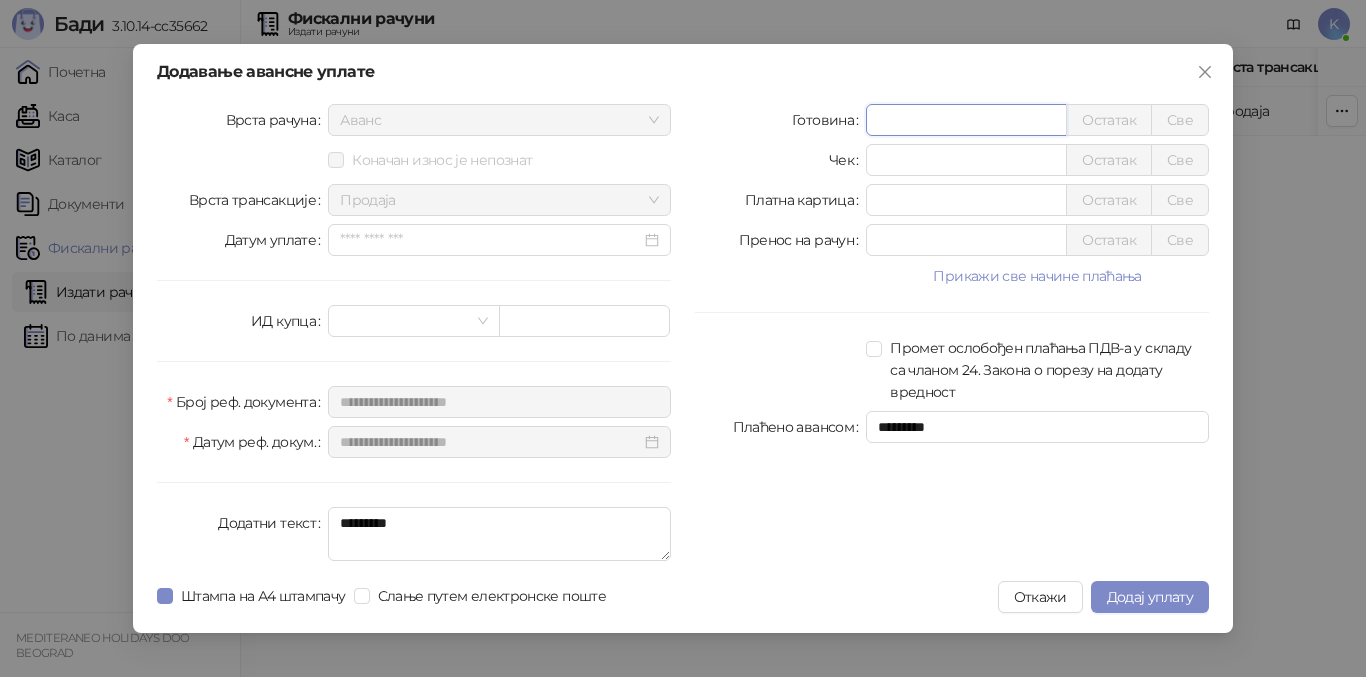 type 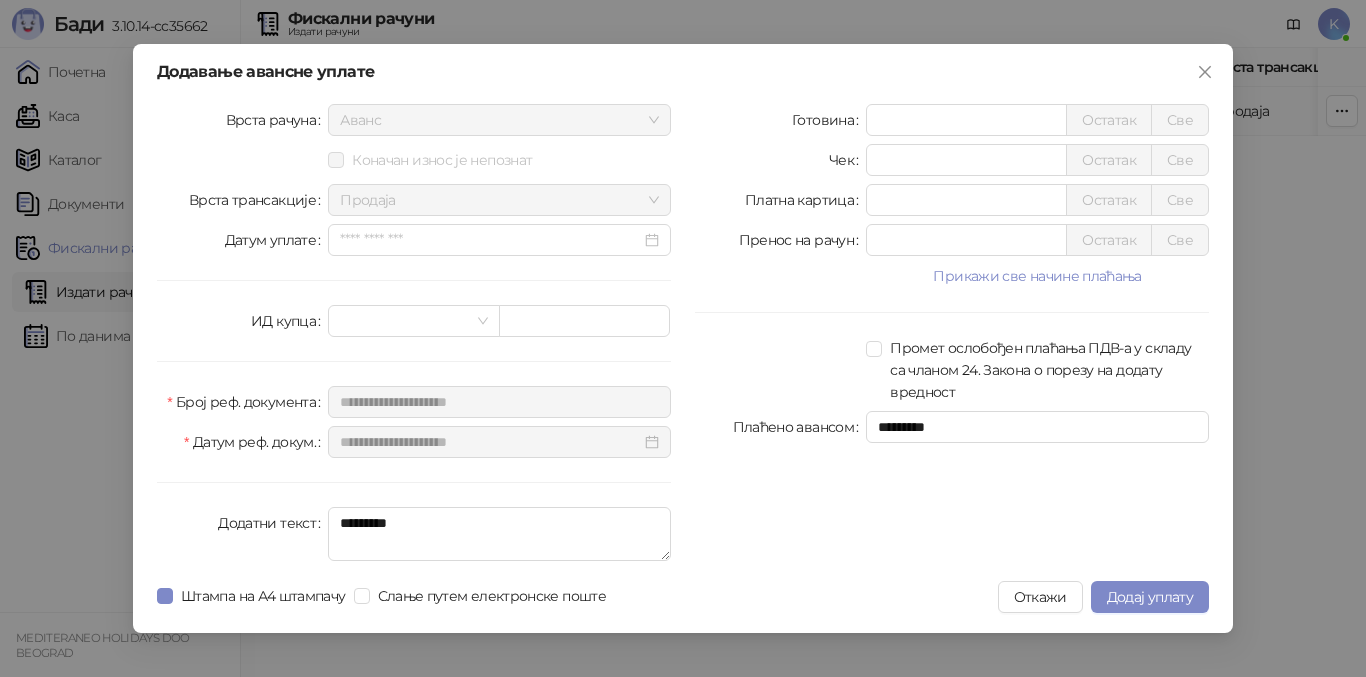 click on "Готовина Остатак Све Чек * Остатак Све Платна картица ****** Остатак Све Пренос на рачун * Остатак Све Прикажи све начине плаћања Ваучер * Остатак Све Инстант плаћање * Остатак Све Друго безготовинско * Остатак Све   Промет ослобођен плаћања ПДВ-а у складу са чланом 24. Закона о порезу на додату вредност Плаћено авансом *********" at bounding box center [952, 336] 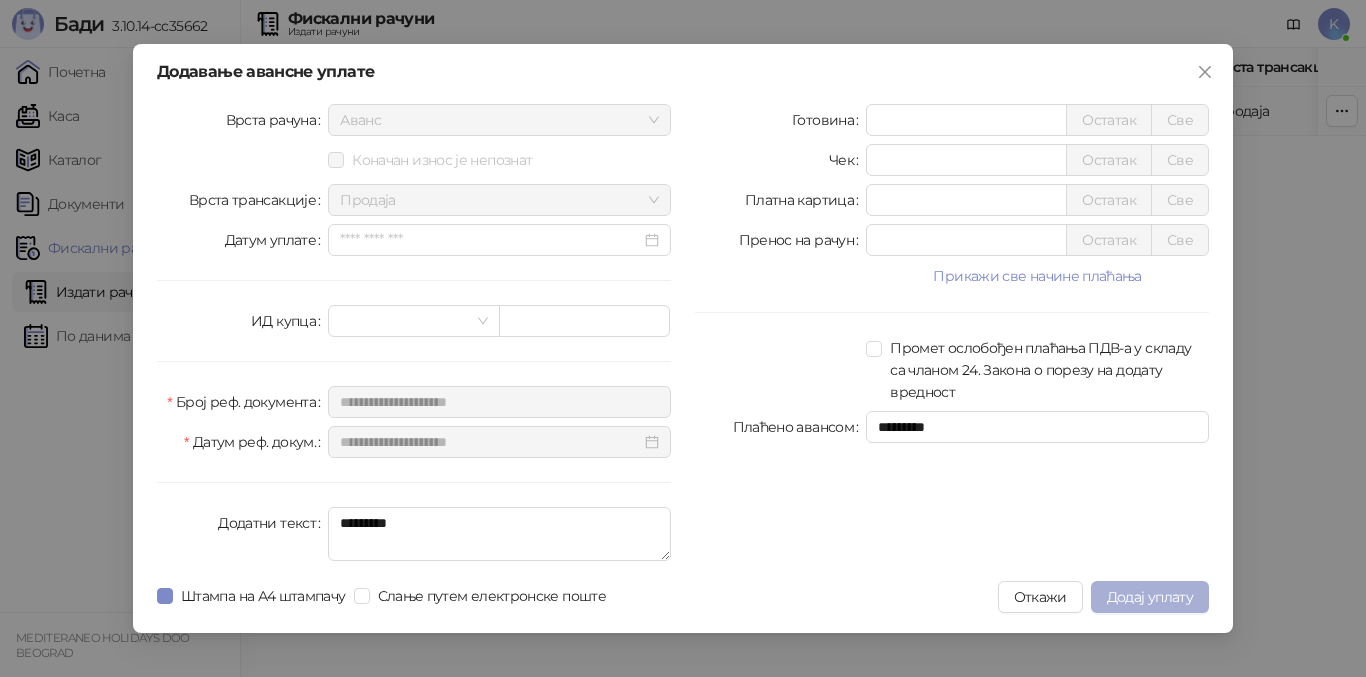 click on "Додај уплату" at bounding box center (1150, 597) 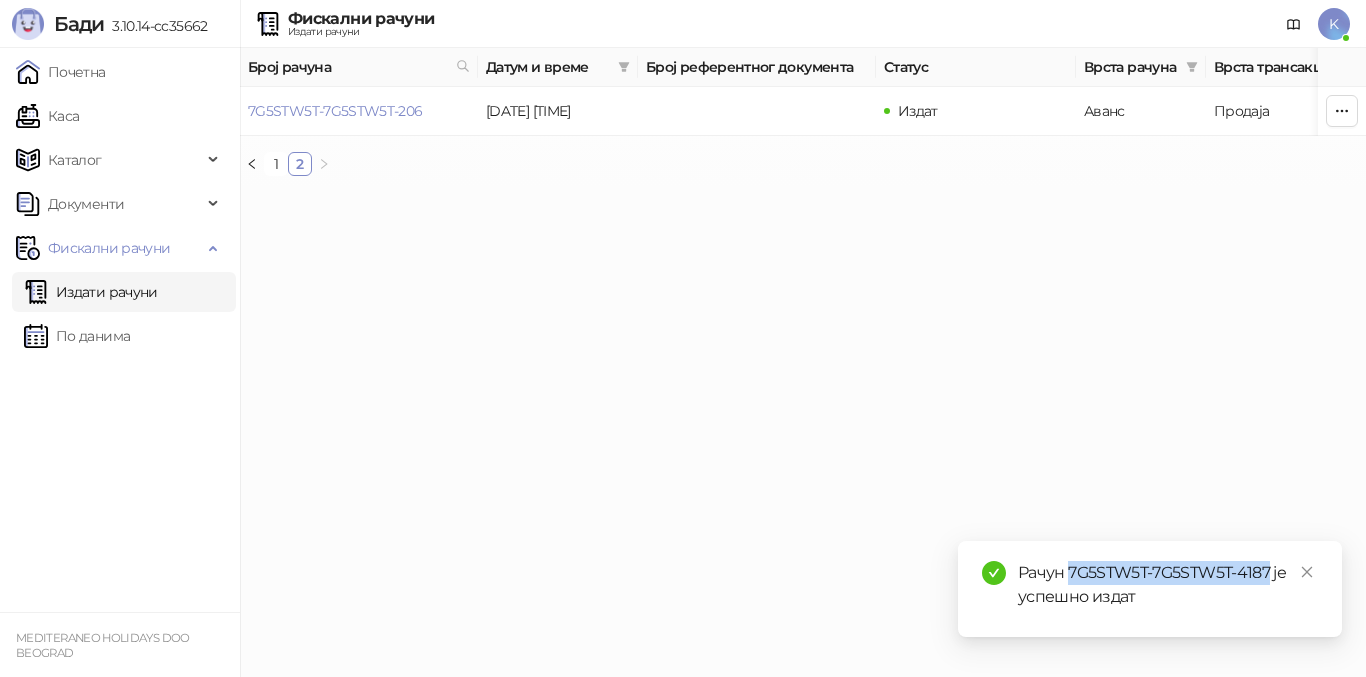 drag, startPoint x: 1067, startPoint y: 576, endPoint x: 1269, endPoint y: 576, distance: 202 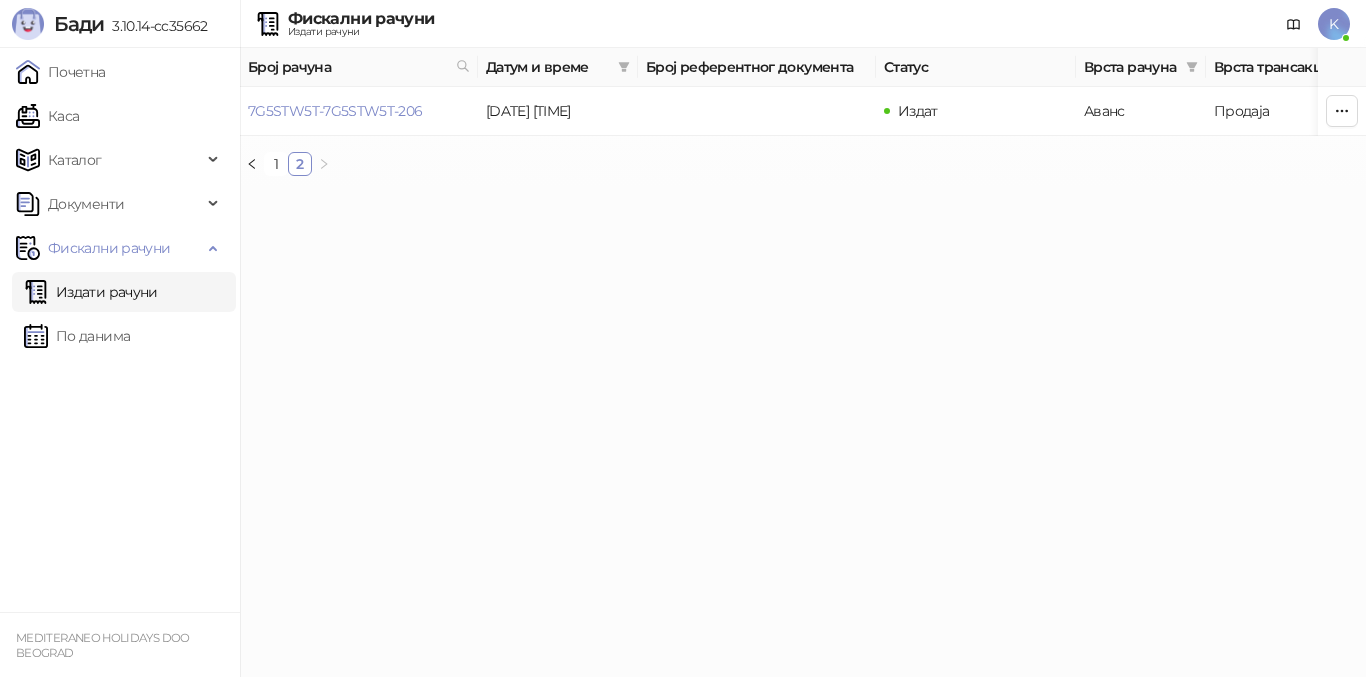 click on "Издати рачуни" at bounding box center (91, 292) 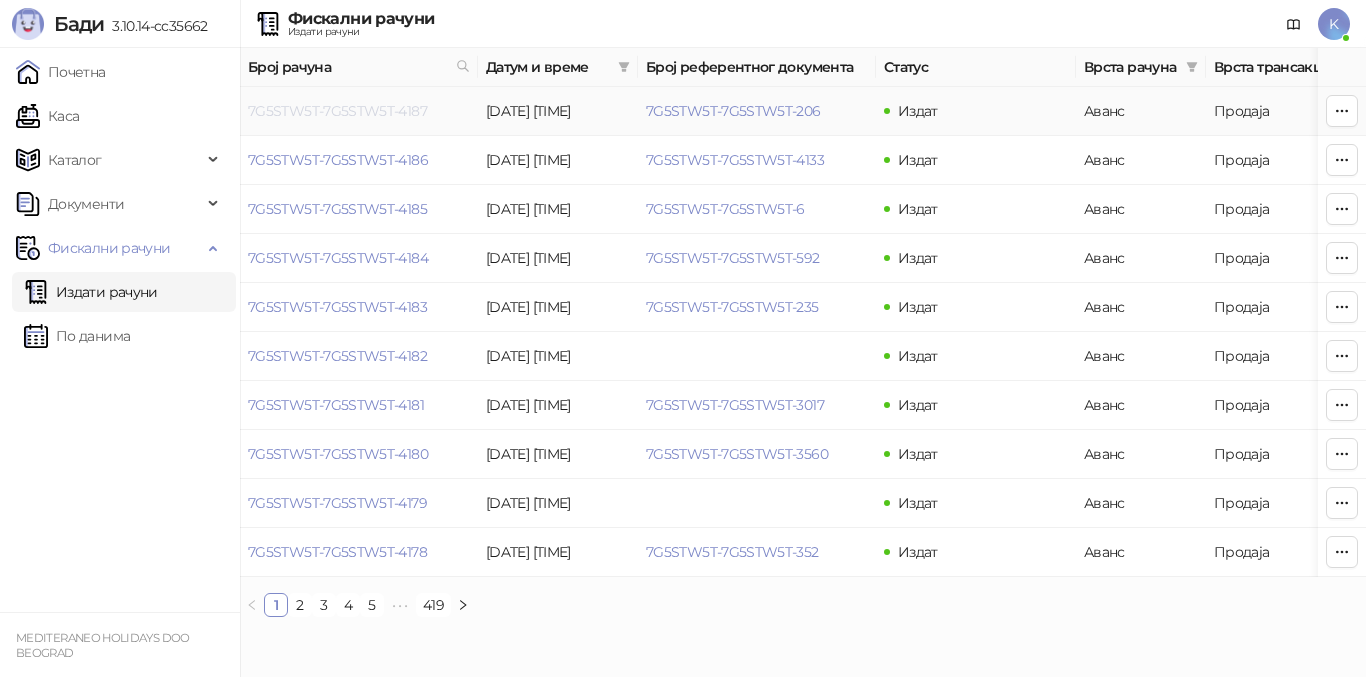 click on "7G5STW5T-7G5STW5T-4187" at bounding box center [337, 111] 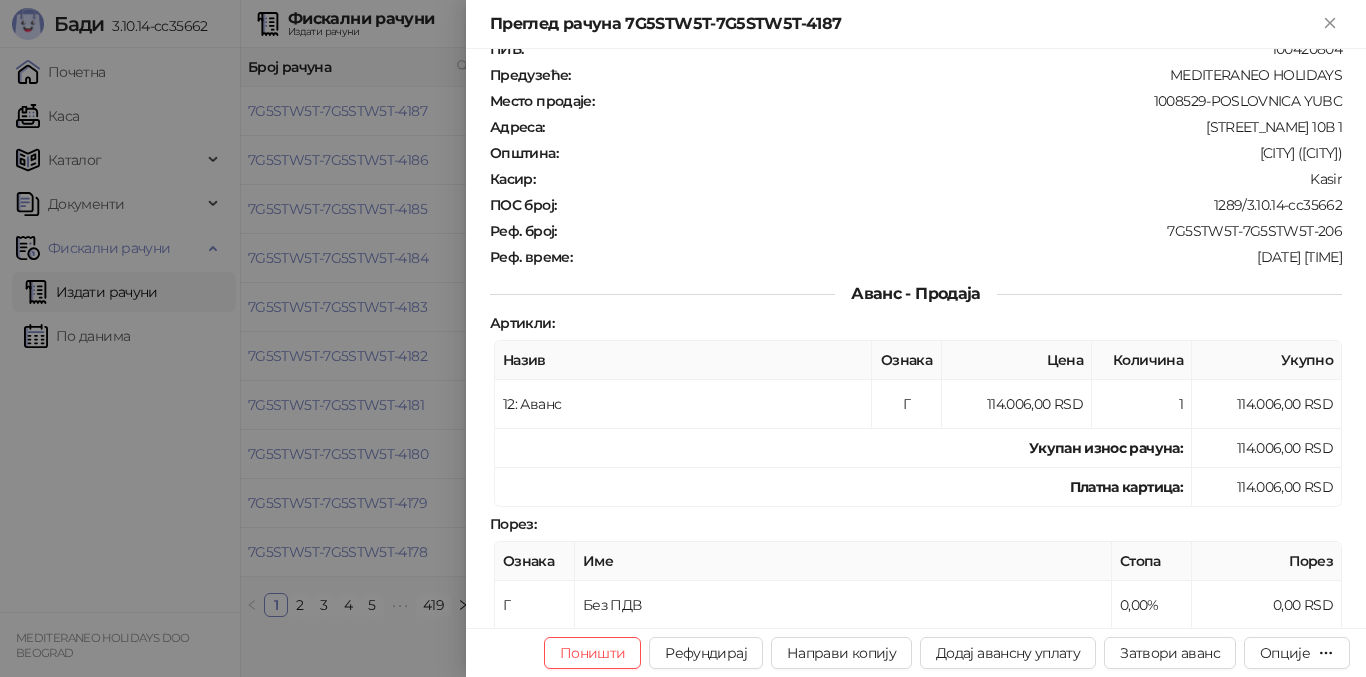 scroll, scrollTop: 100, scrollLeft: 0, axis: vertical 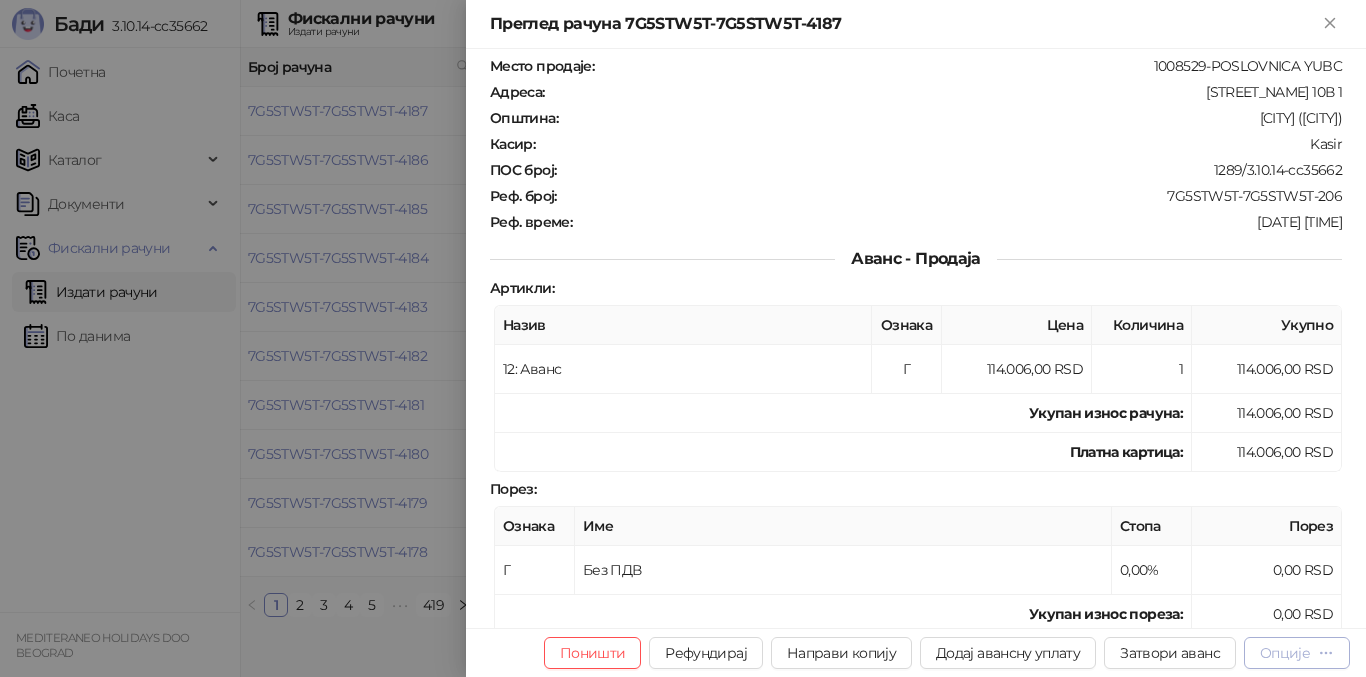 click on "Опције" at bounding box center [1285, 653] 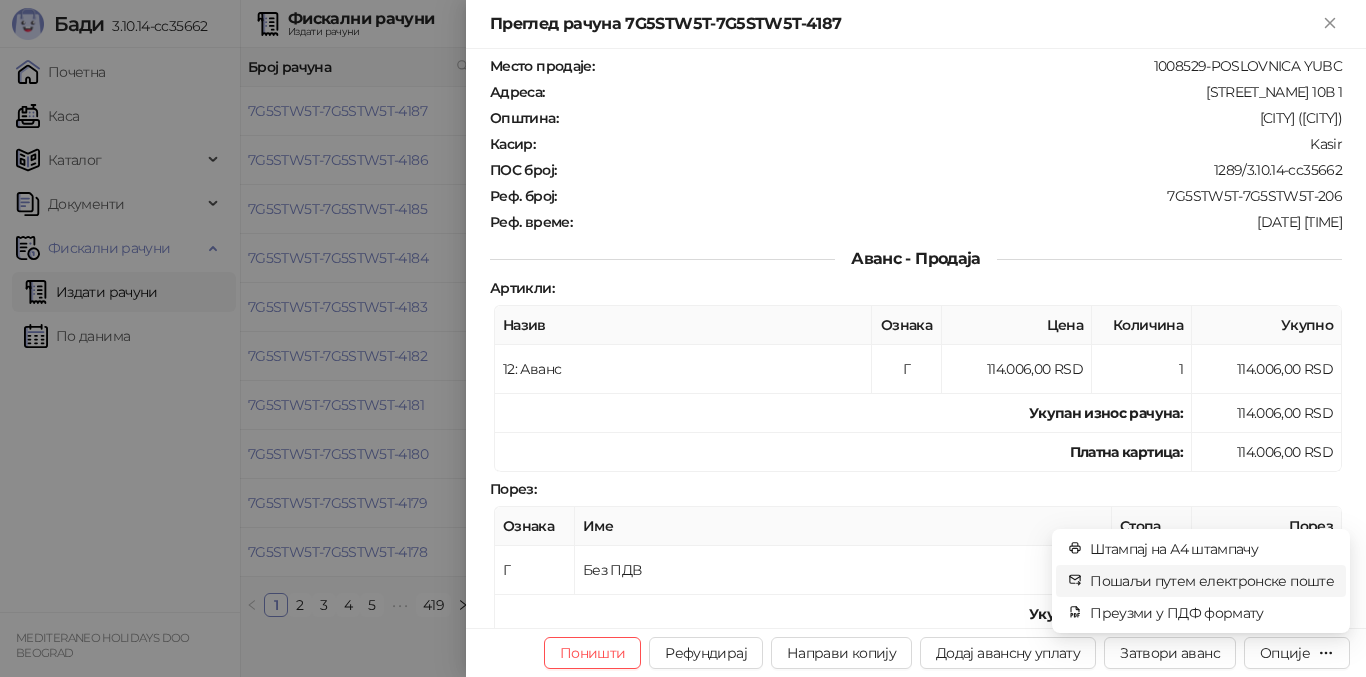 click on "Пошаљи путем електронске поште" at bounding box center (1212, 581) 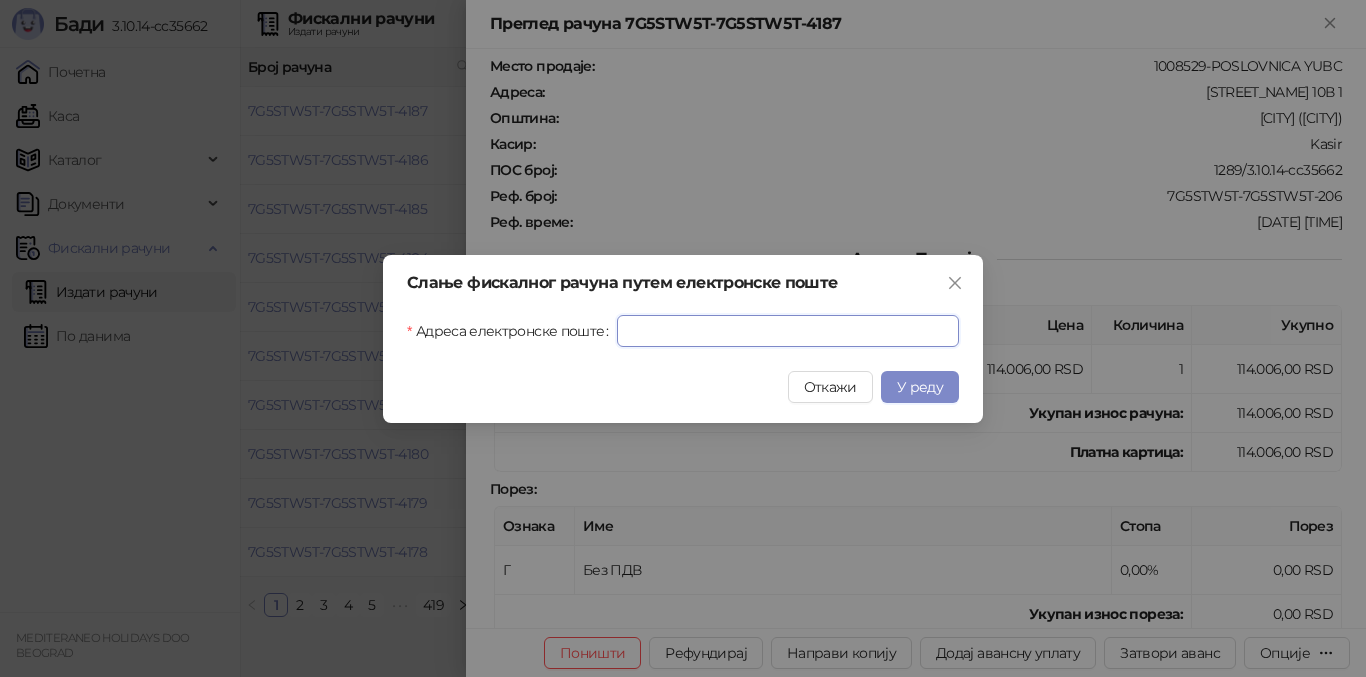 drag, startPoint x: 669, startPoint y: 322, endPoint x: 650, endPoint y: 322, distance: 19 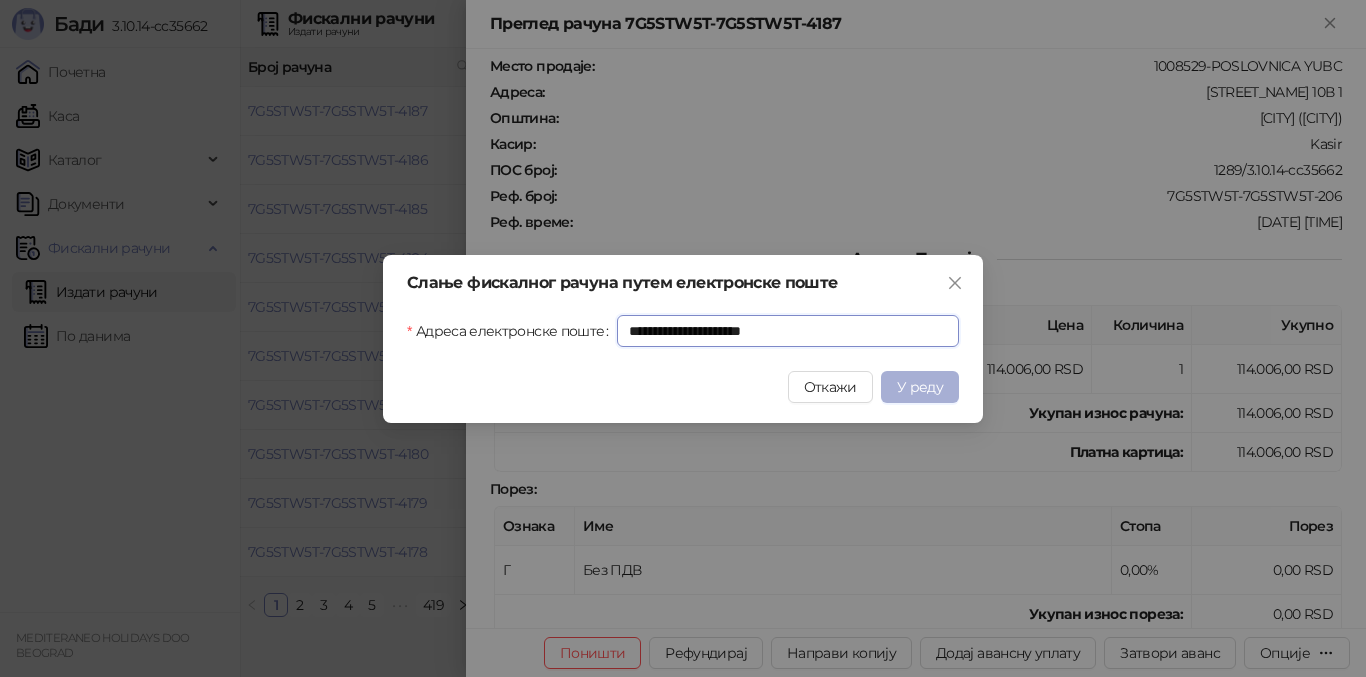 type on "**********" 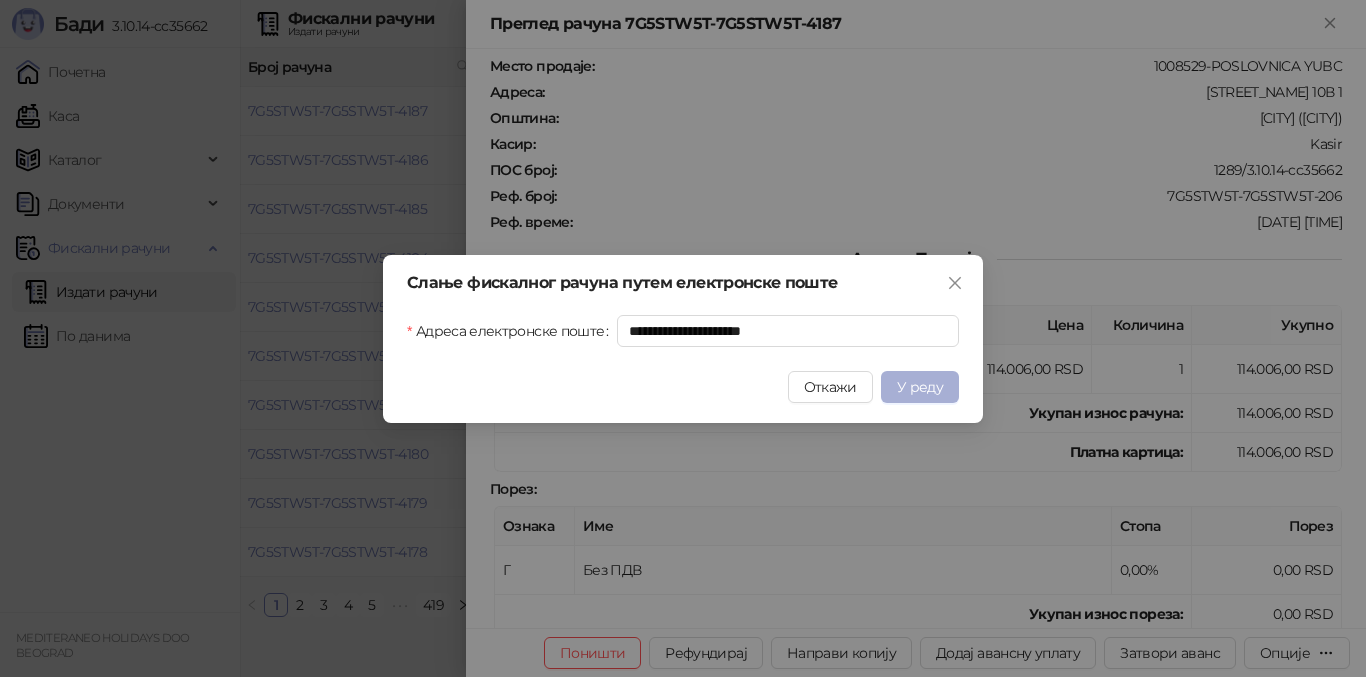 click on "У реду" at bounding box center (920, 387) 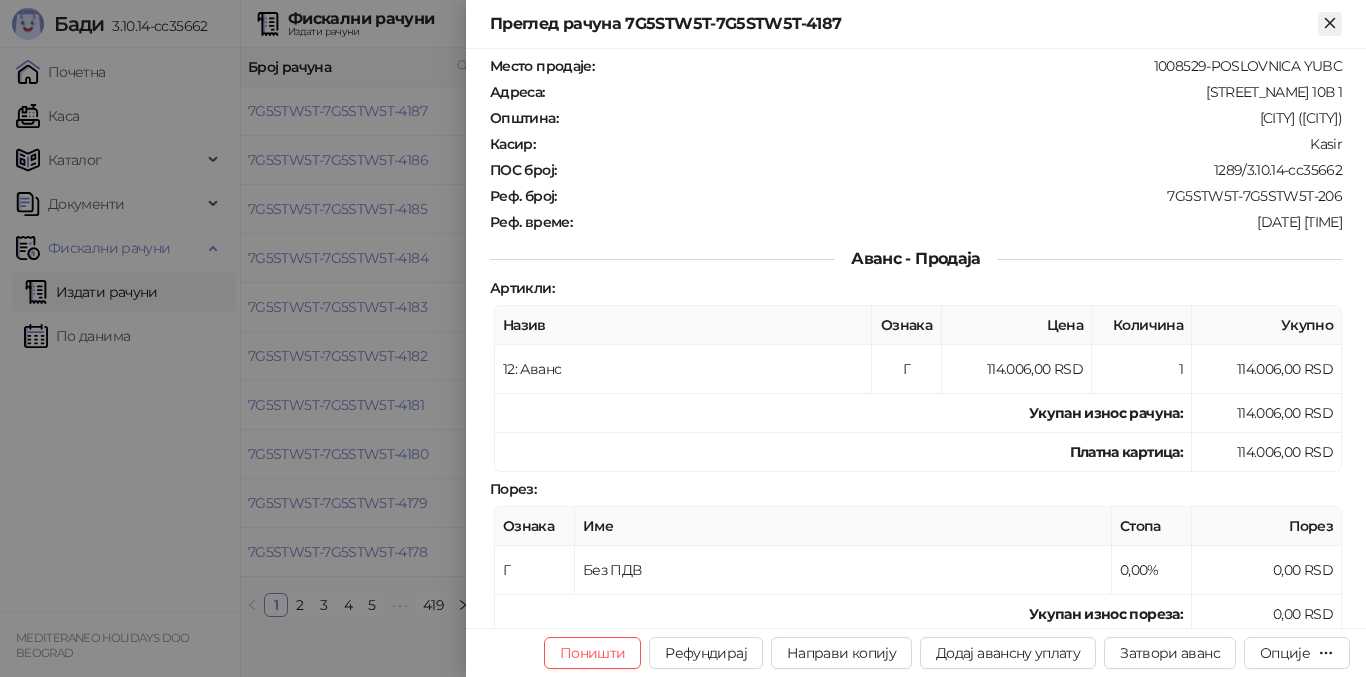 click 